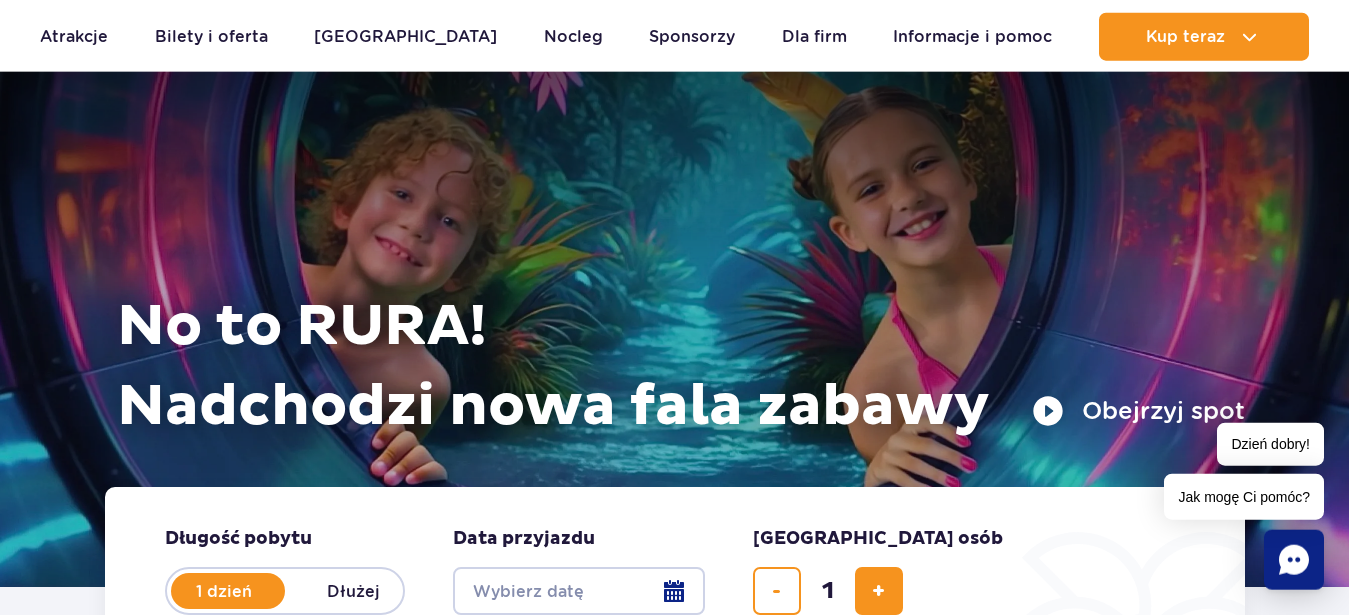 scroll, scrollTop: 0, scrollLeft: 0, axis: both 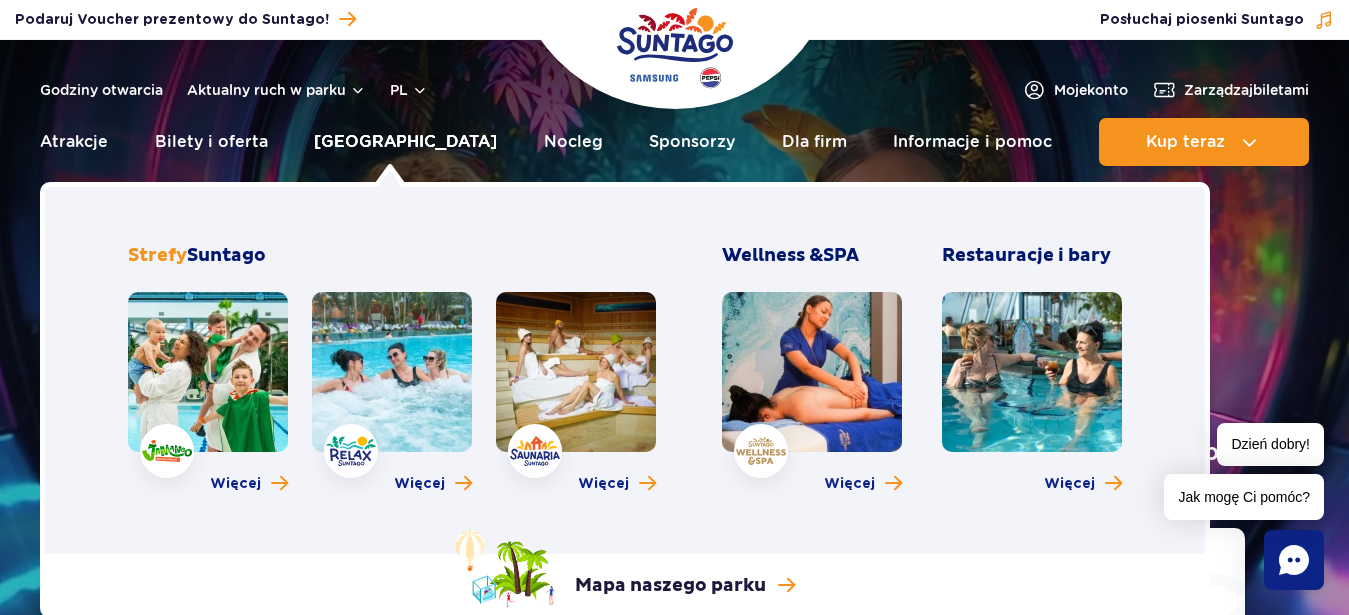 click on "[GEOGRAPHIC_DATA]" at bounding box center (405, 142) 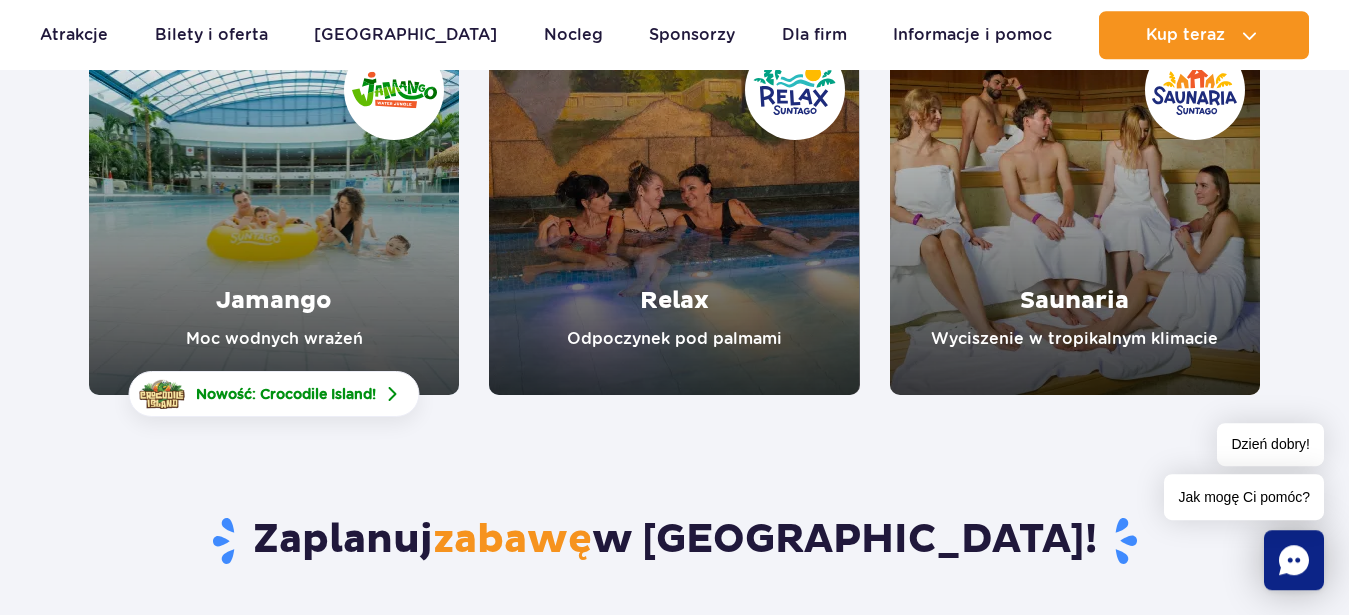 scroll, scrollTop: 408, scrollLeft: 0, axis: vertical 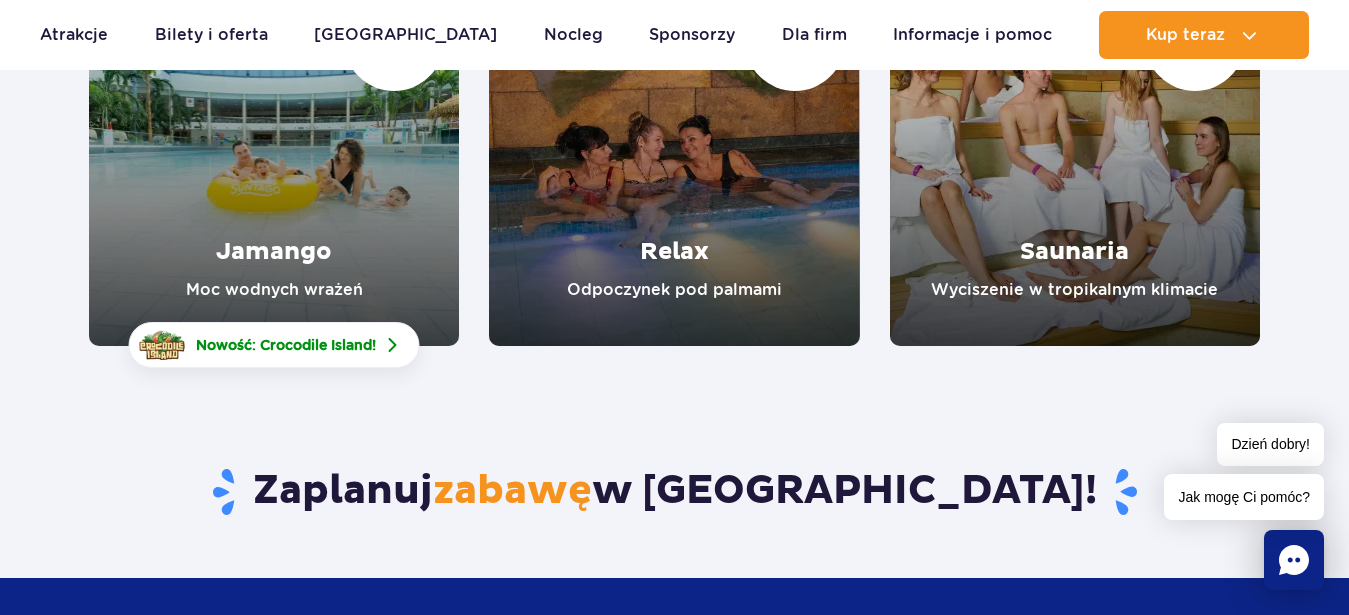 click at bounding box center [274, 161] 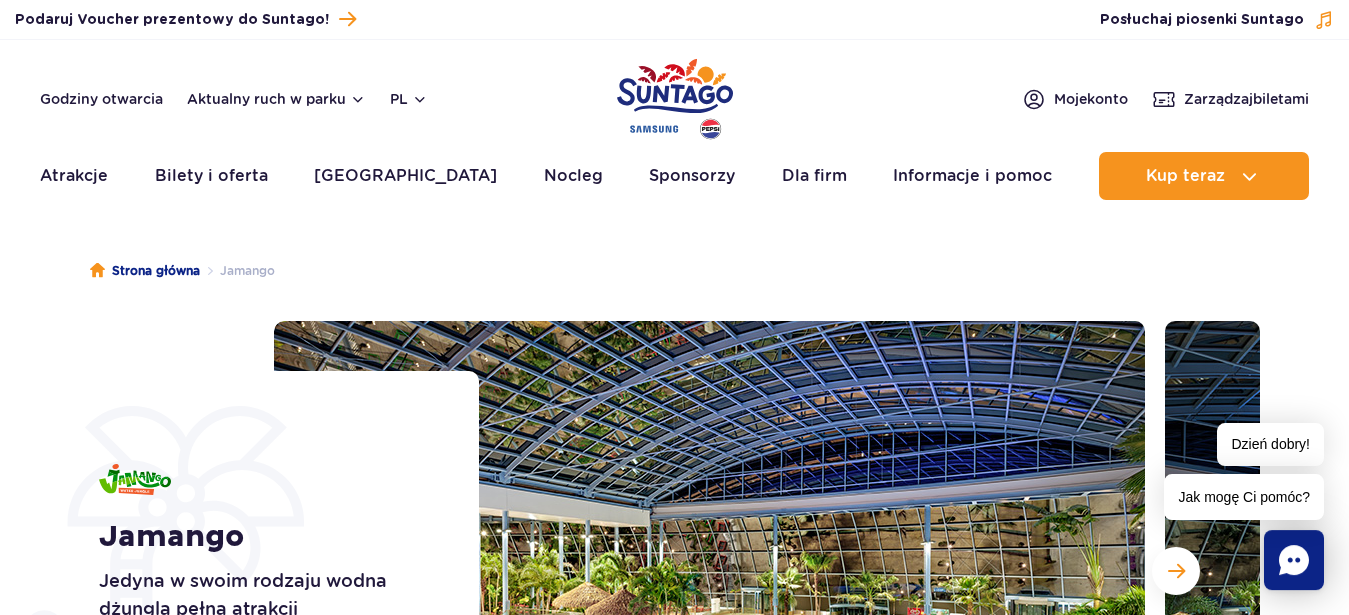 scroll, scrollTop: 0, scrollLeft: 0, axis: both 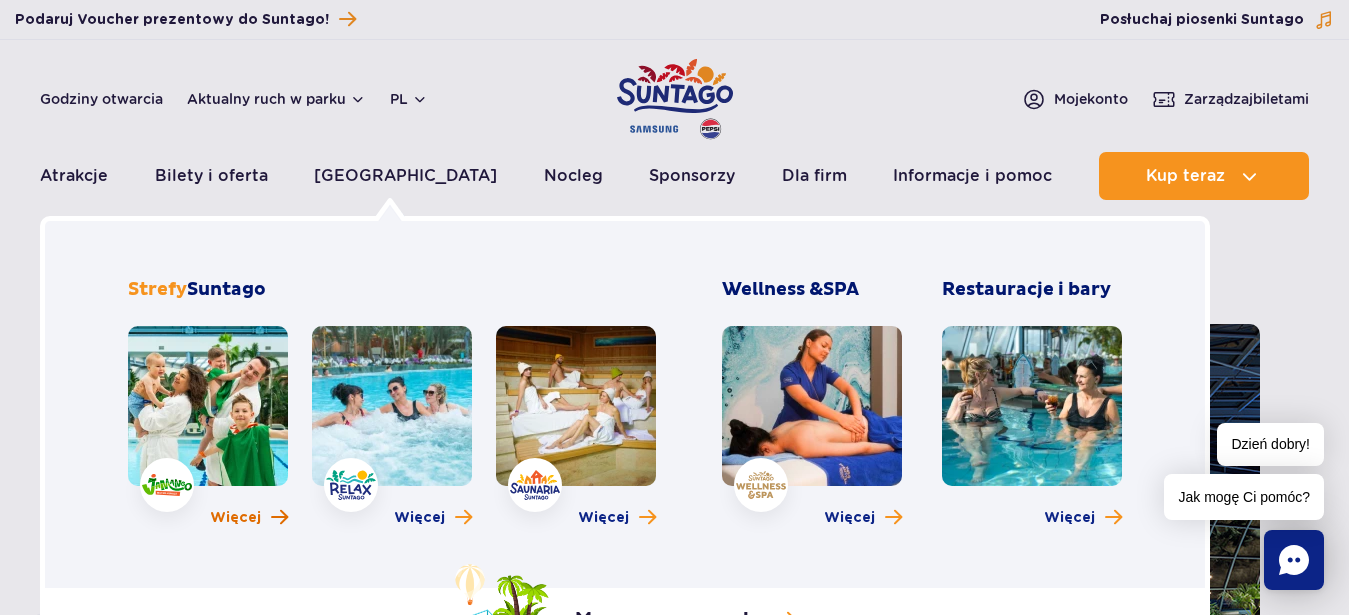 click at bounding box center [279, 517] 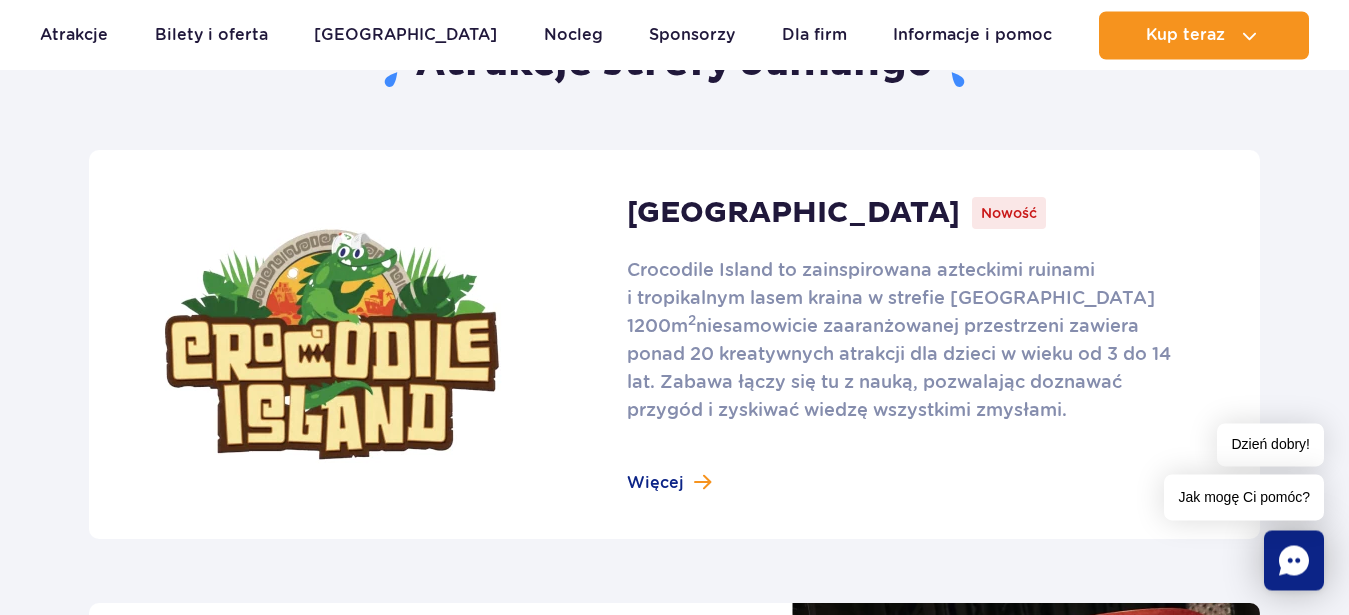 scroll, scrollTop: 1224, scrollLeft: 0, axis: vertical 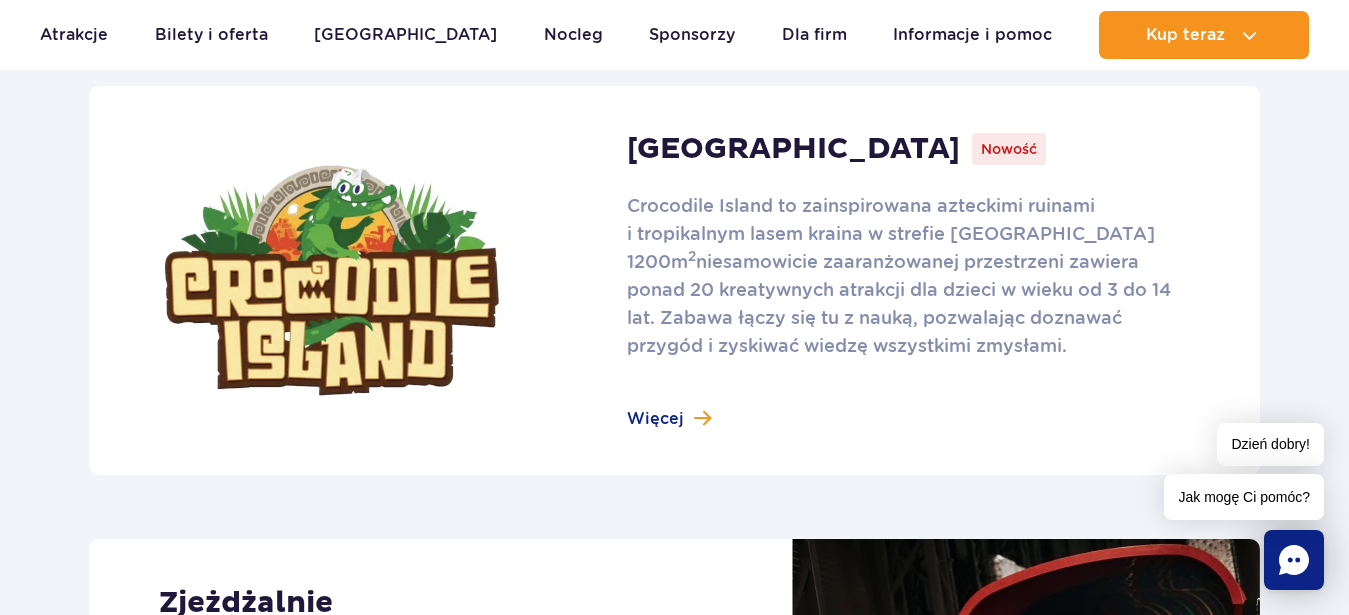 click at bounding box center [674, 280] 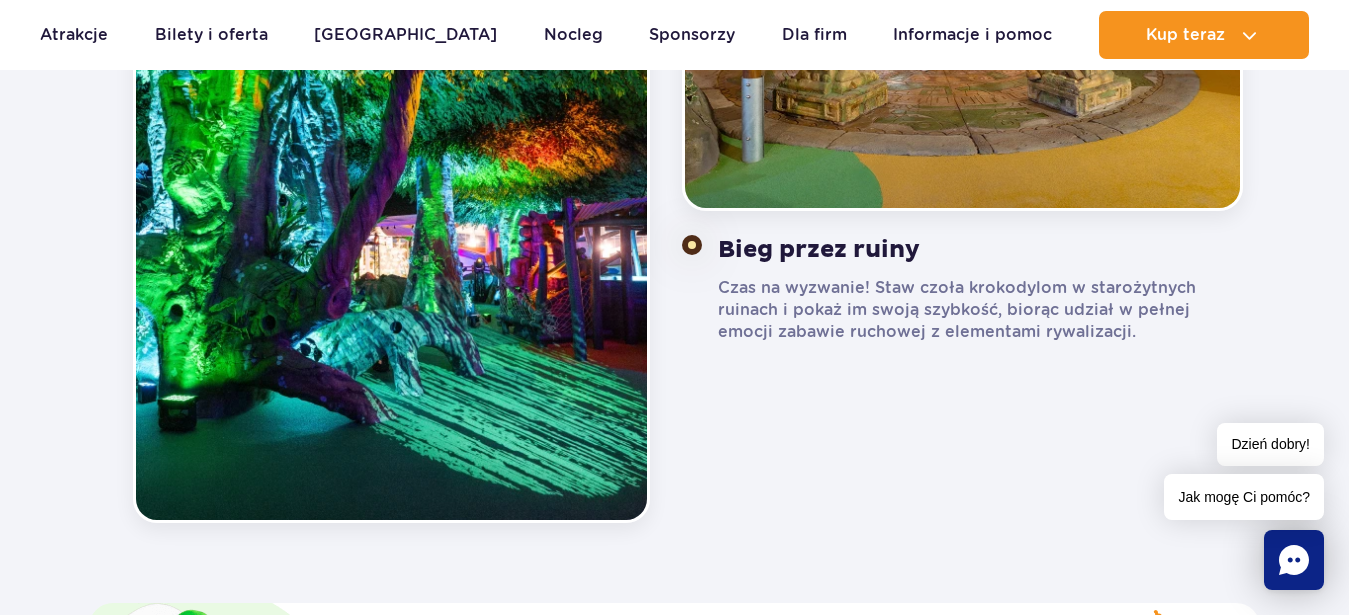 scroll, scrollTop: 1632, scrollLeft: 0, axis: vertical 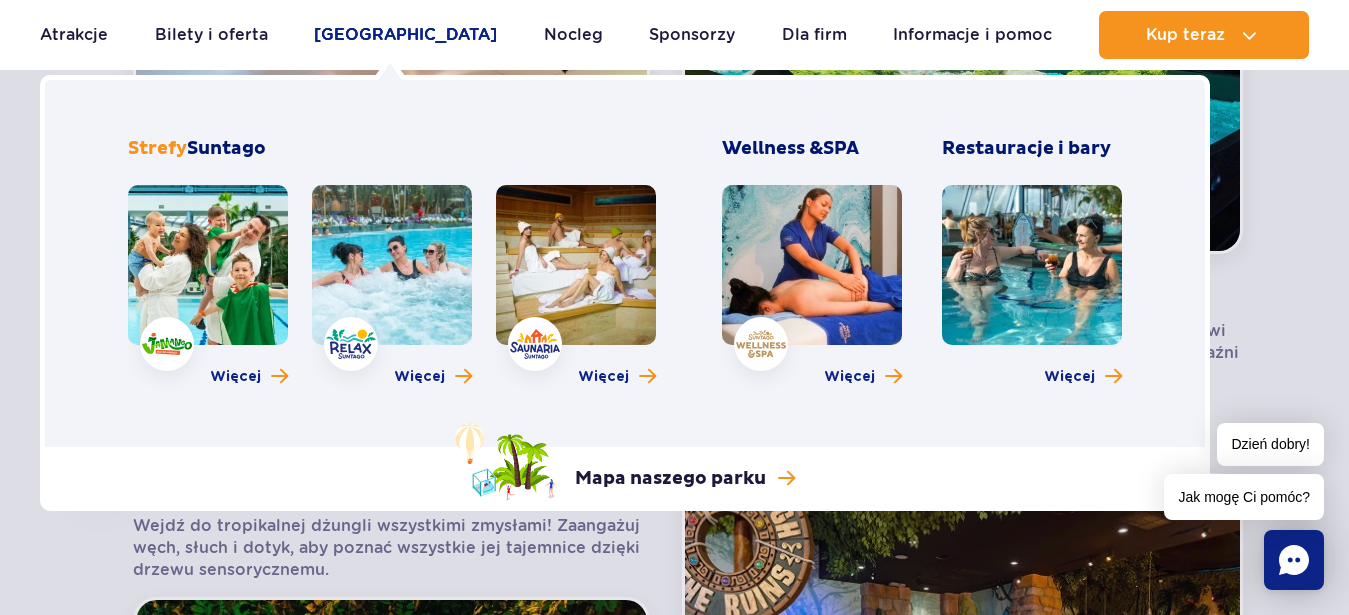 click on "[GEOGRAPHIC_DATA]" at bounding box center [405, 35] 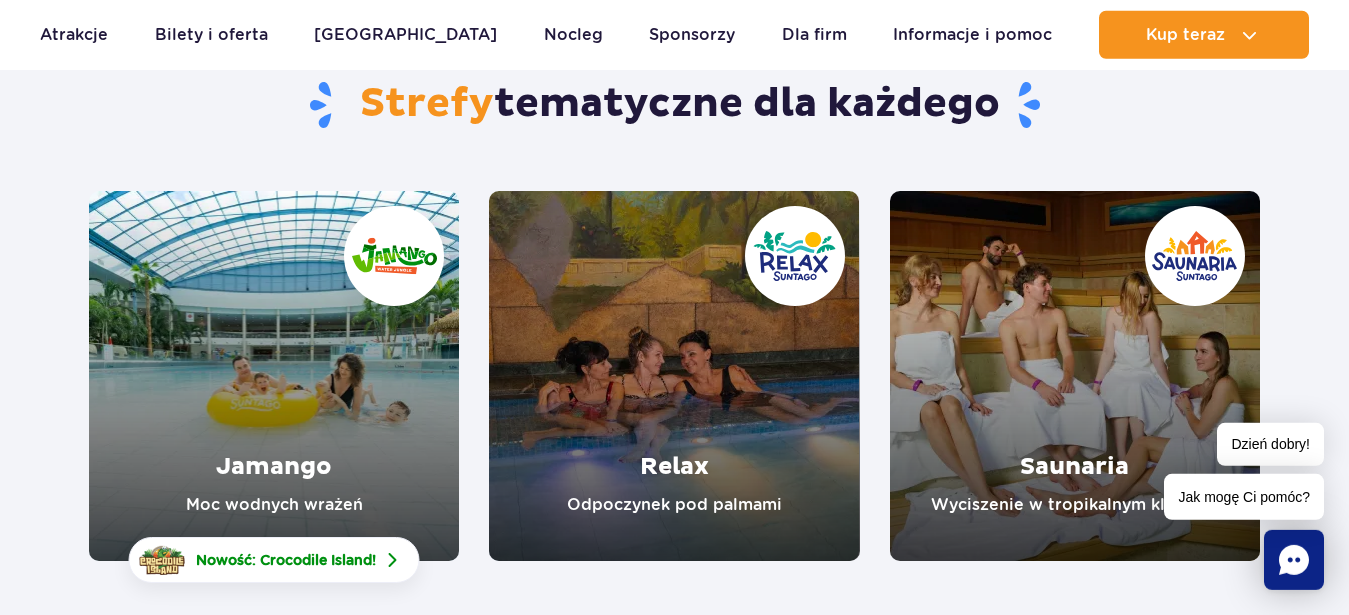 scroll, scrollTop: 204, scrollLeft: 0, axis: vertical 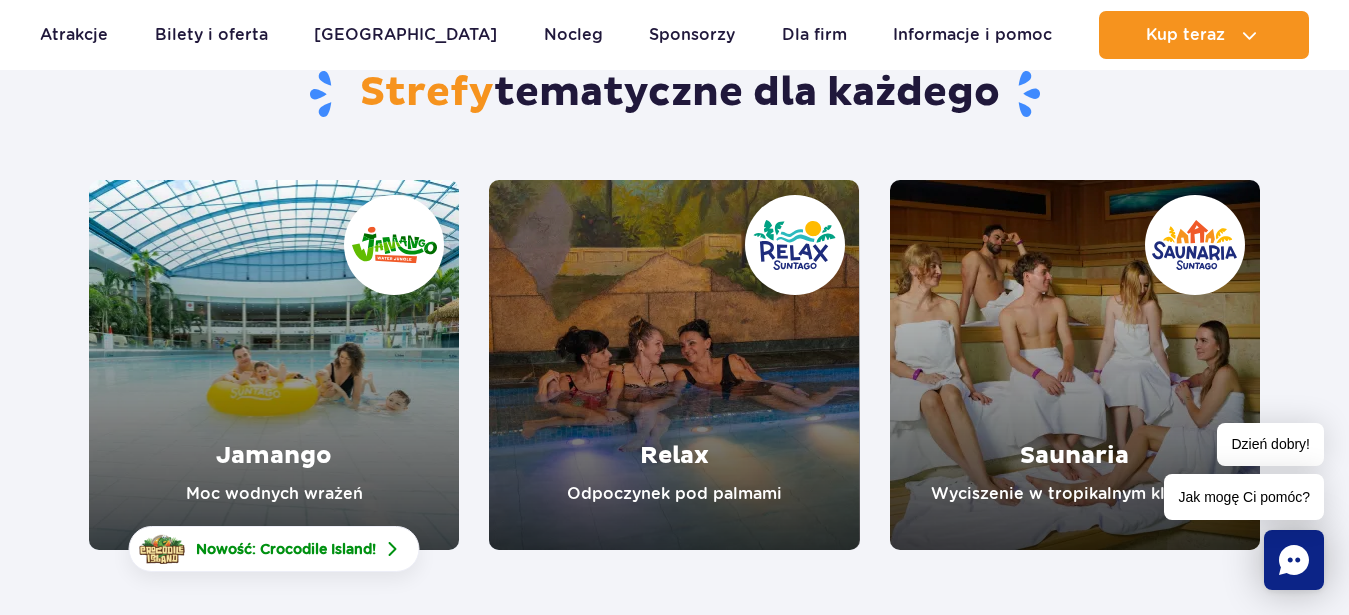 click at bounding box center (274, 365) 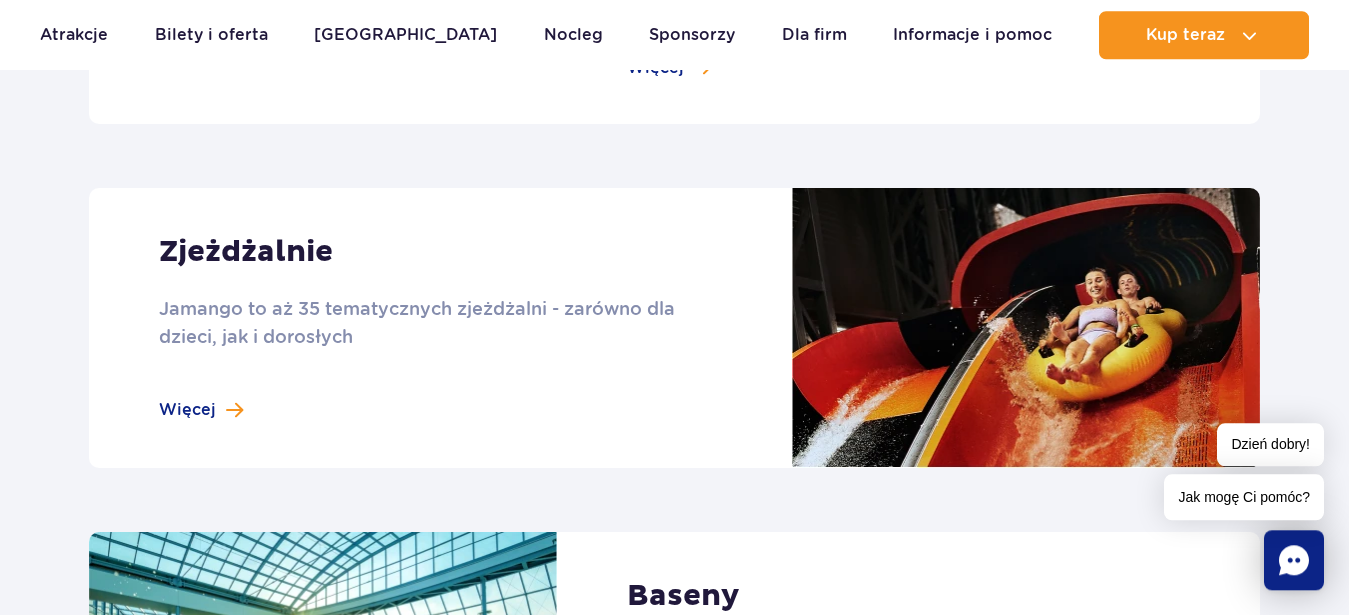 scroll, scrollTop: 1632, scrollLeft: 0, axis: vertical 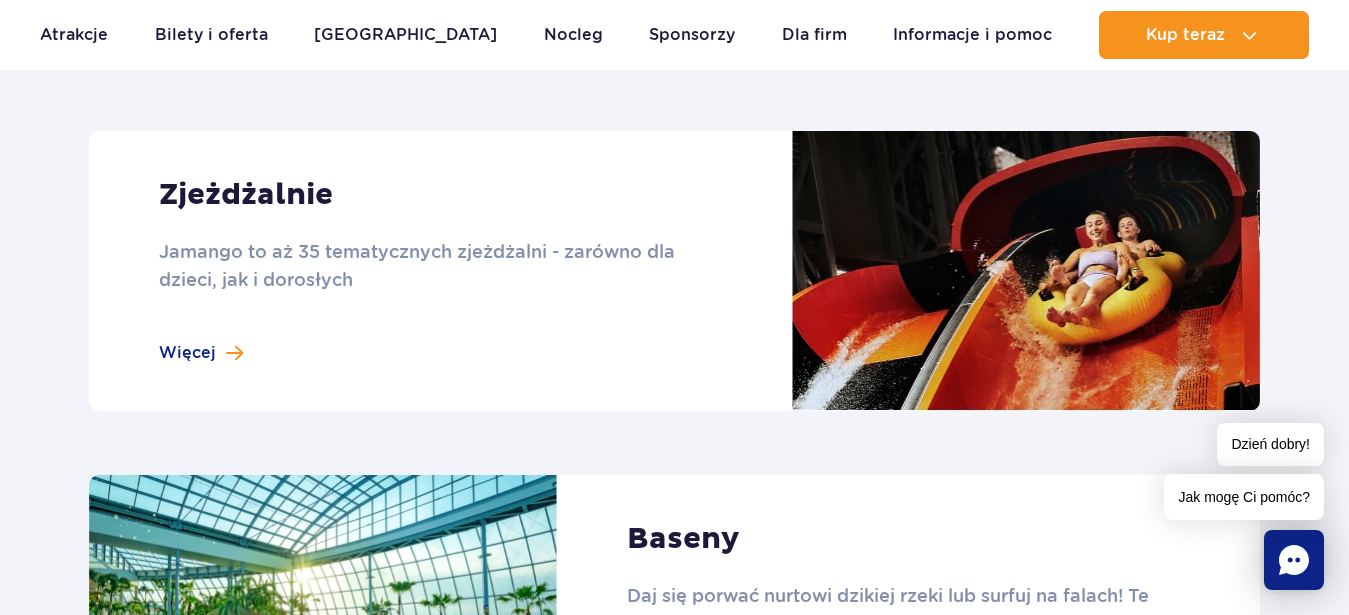 click at bounding box center (674, 271) 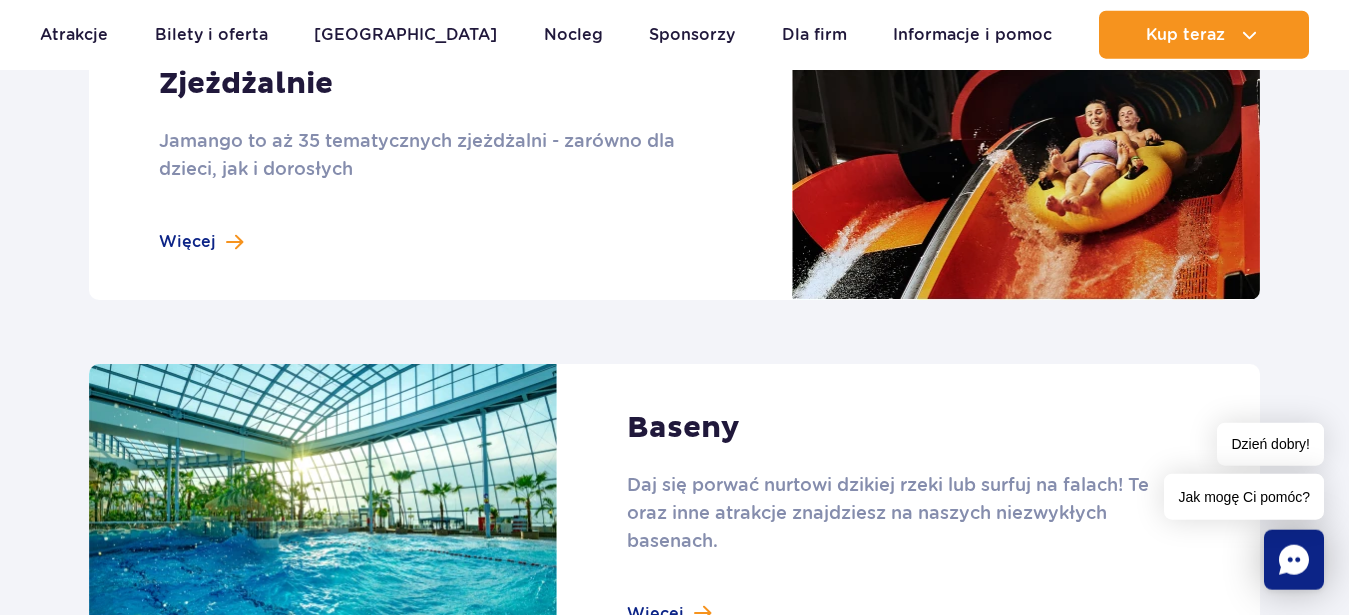 scroll, scrollTop: 1630, scrollLeft: 0, axis: vertical 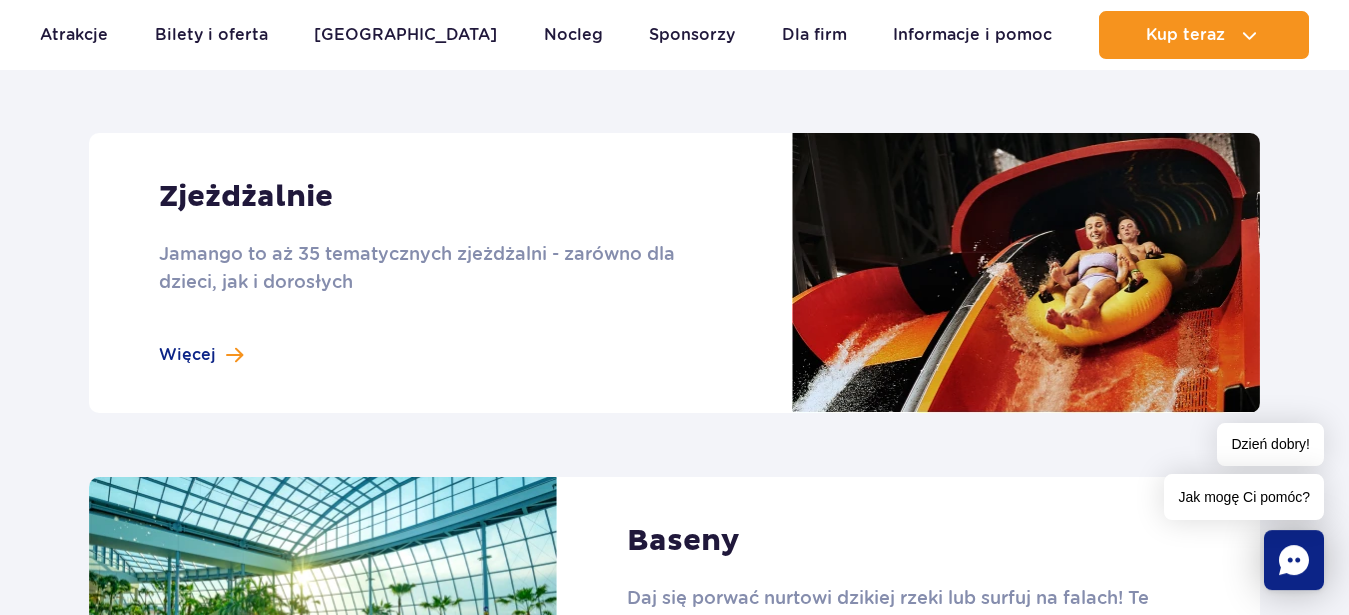 click at bounding box center (674, 273) 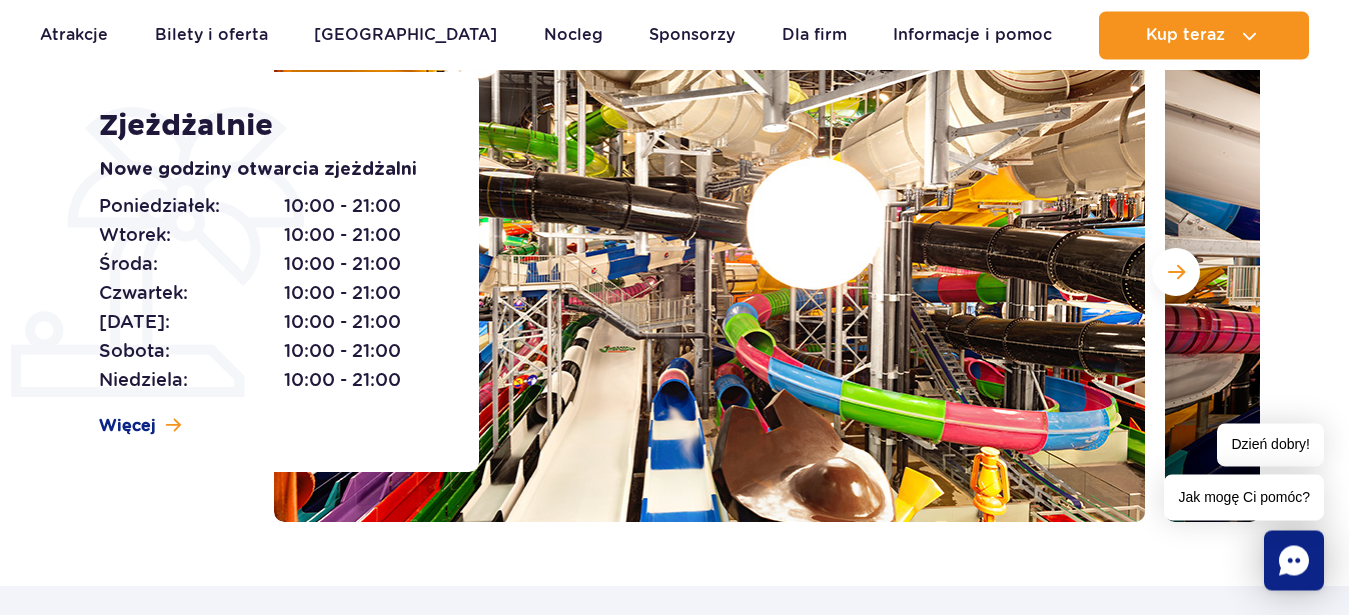 scroll, scrollTop: 306, scrollLeft: 0, axis: vertical 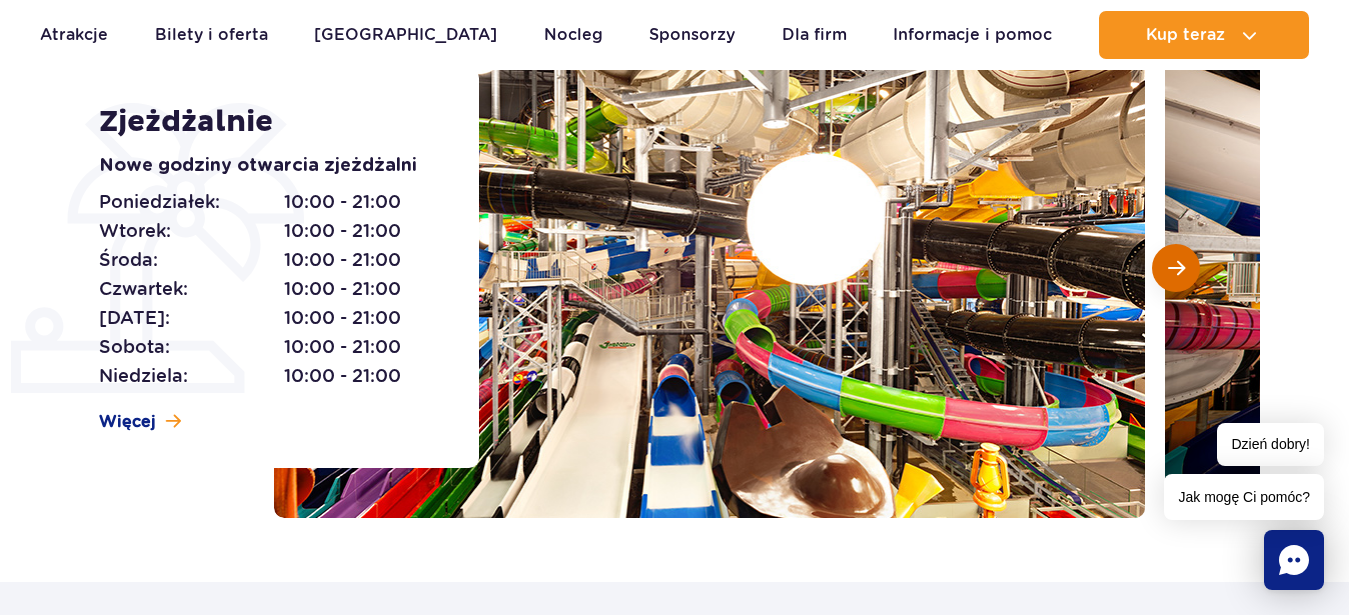 click at bounding box center (1176, 268) 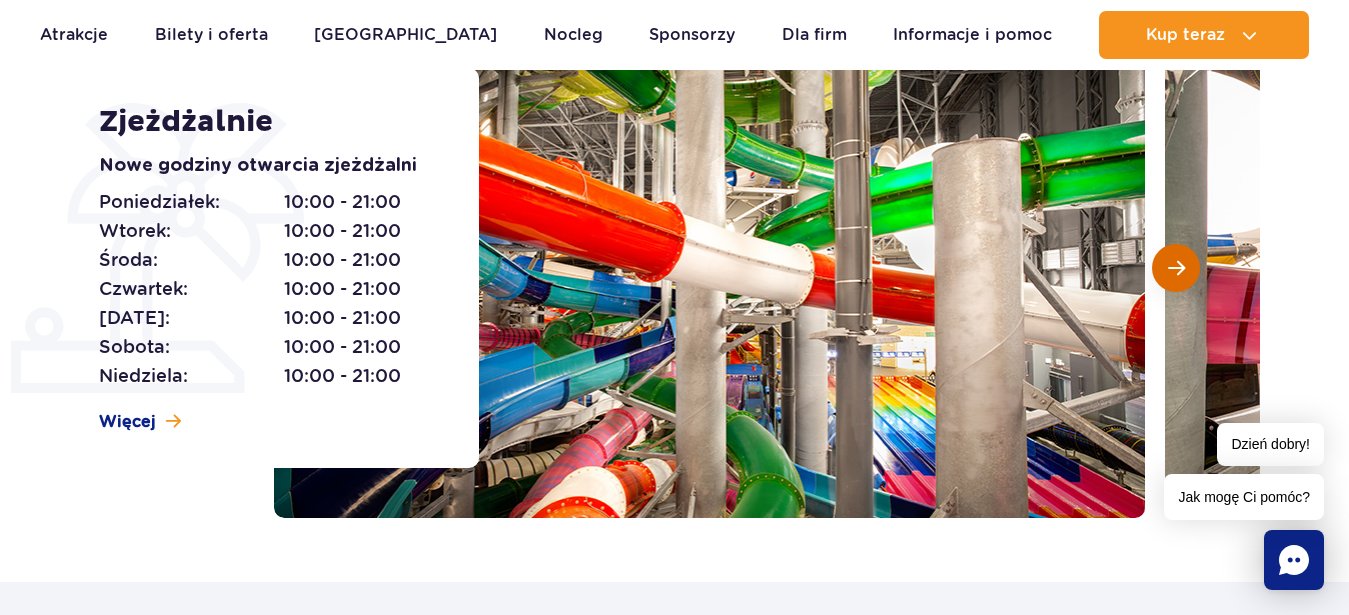 click at bounding box center [1176, 268] 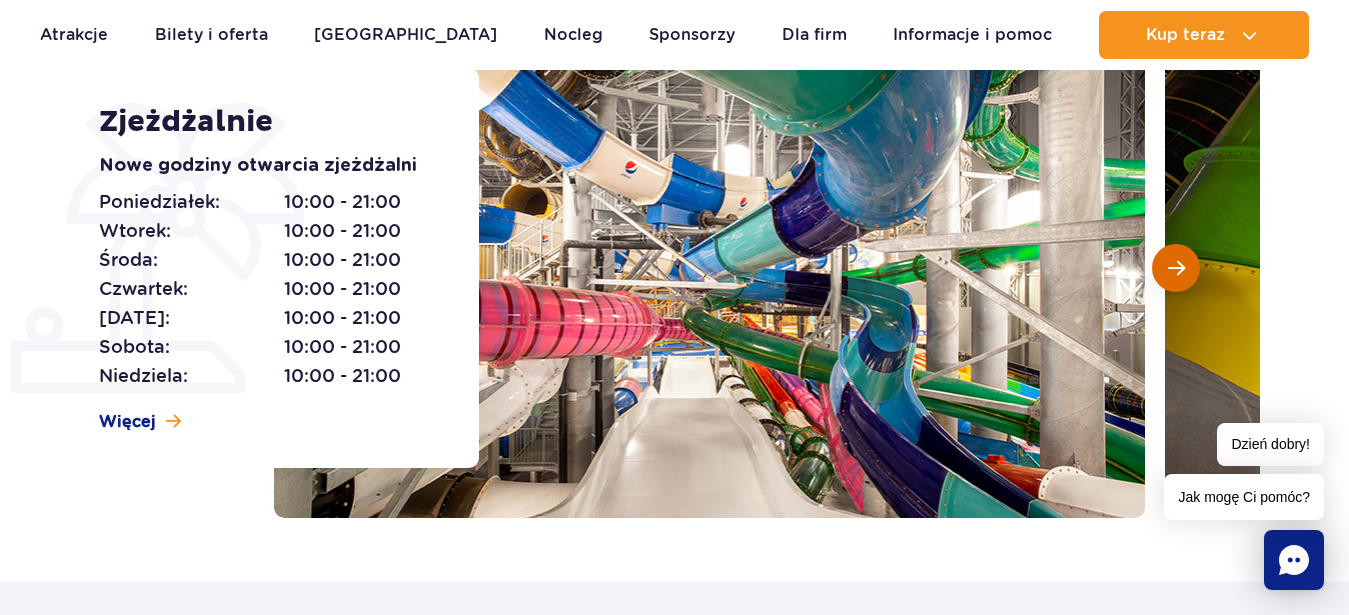 click at bounding box center [1176, 268] 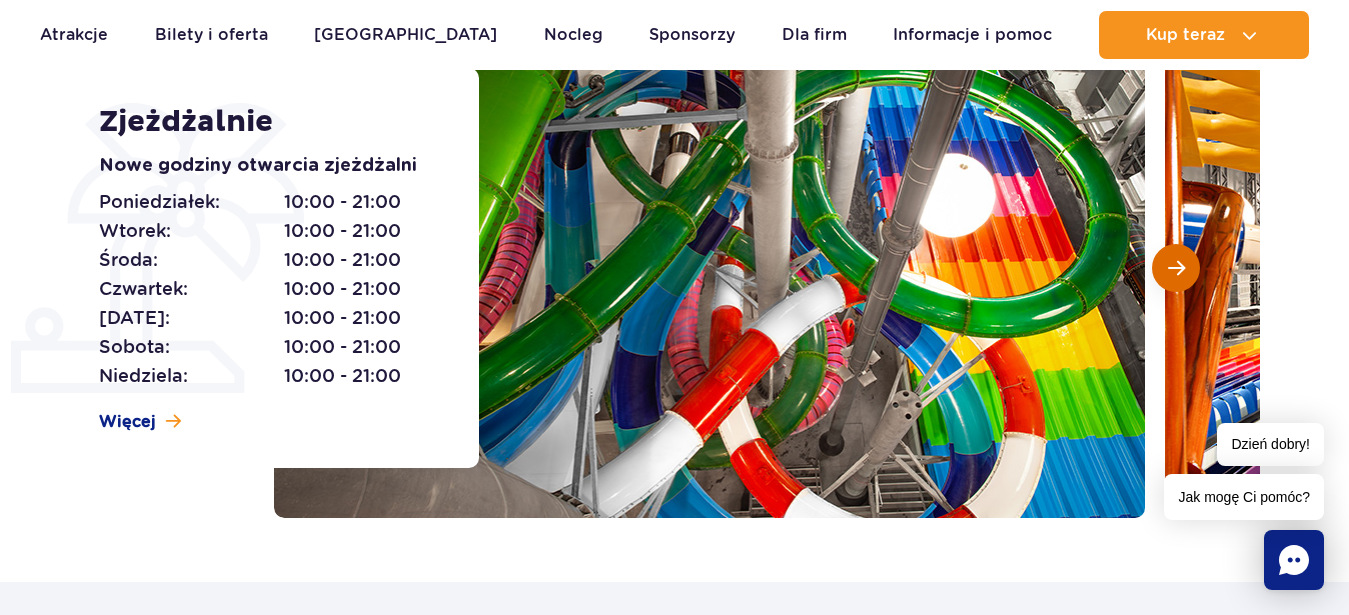 click at bounding box center (1176, 268) 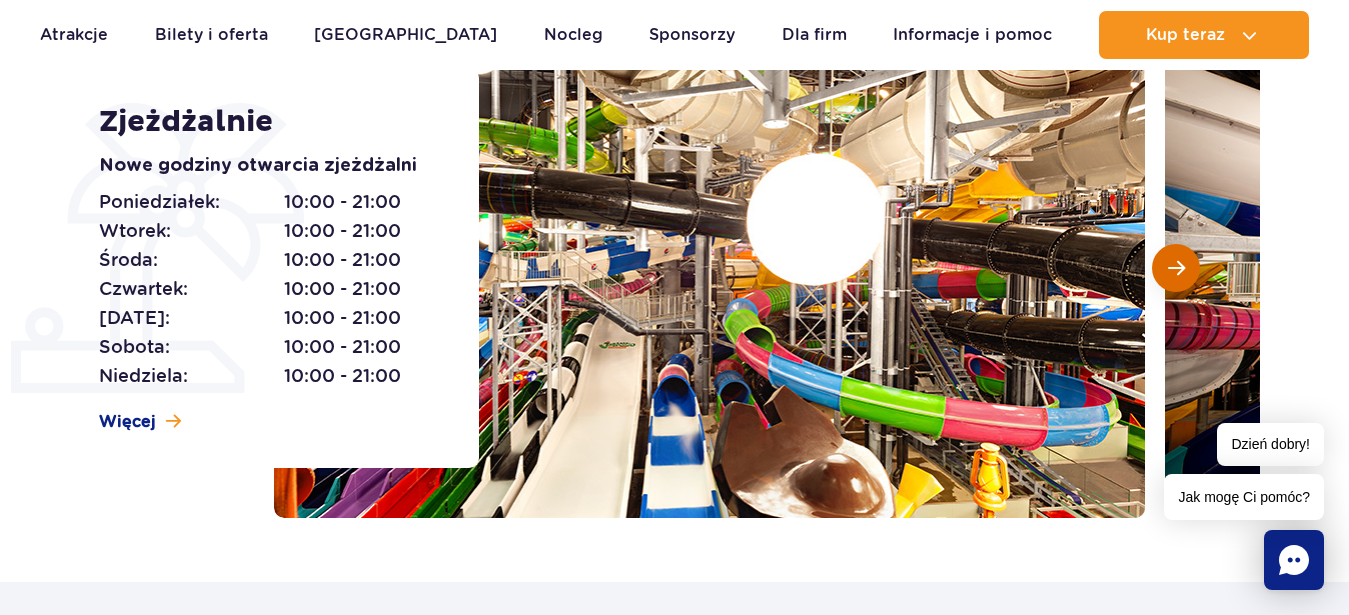 click at bounding box center (1176, 268) 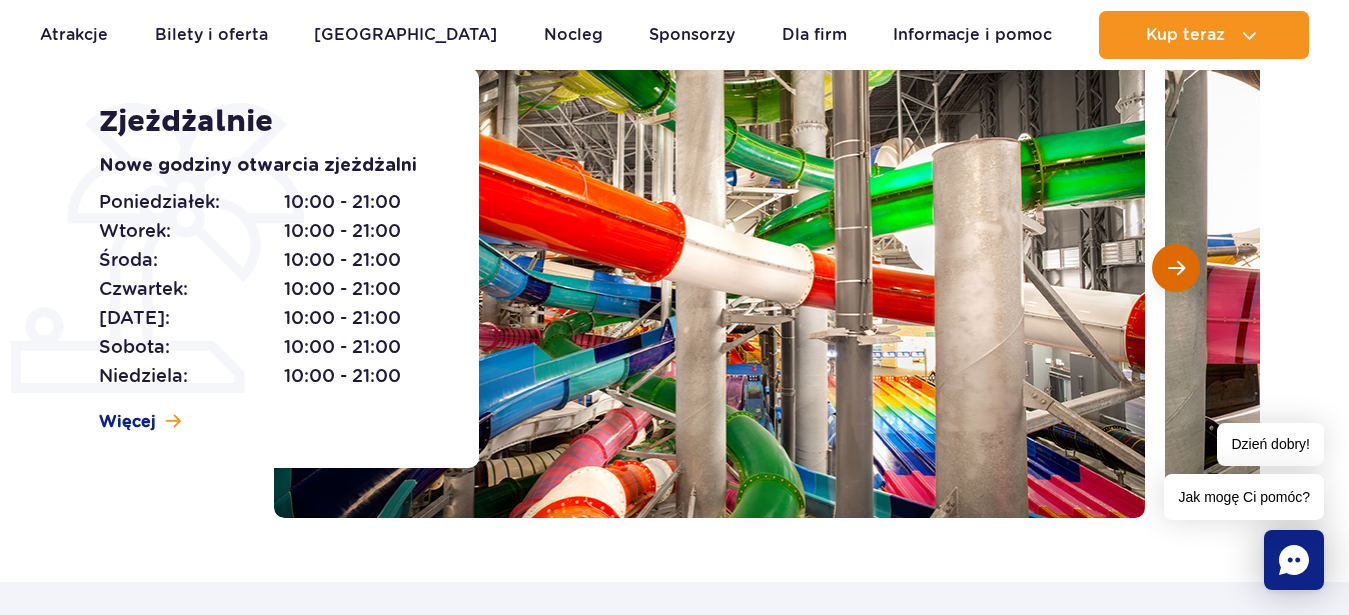 click at bounding box center [1176, 268] 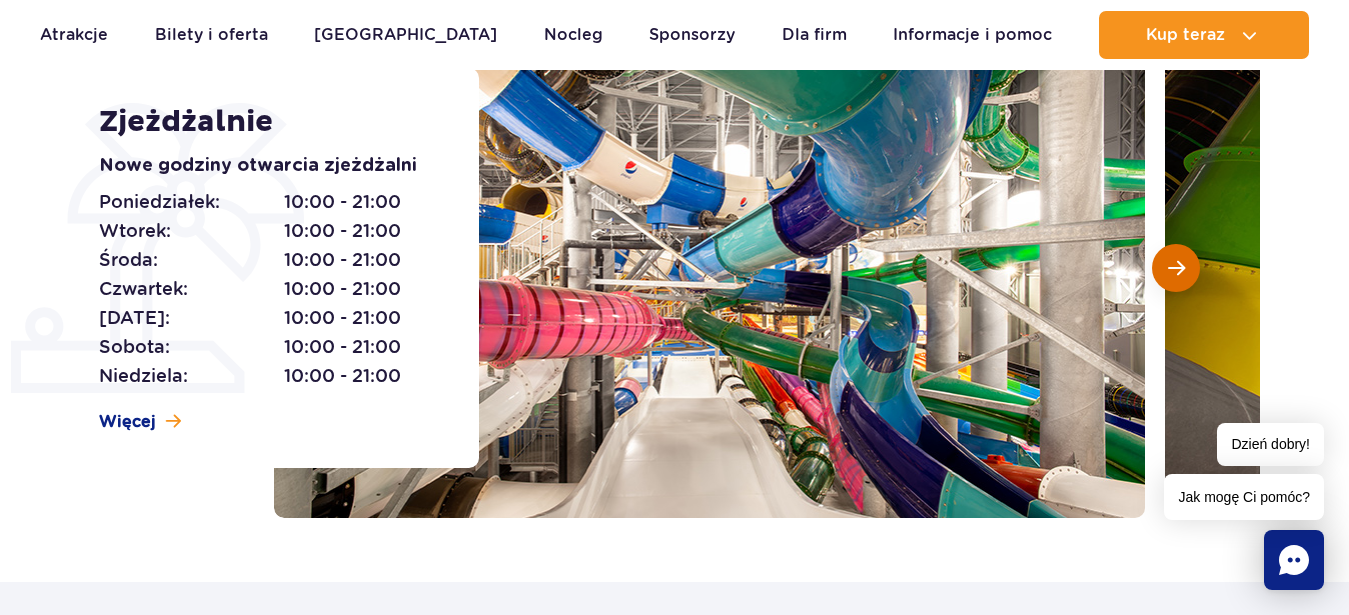 click at bounding box center [1176, 268] 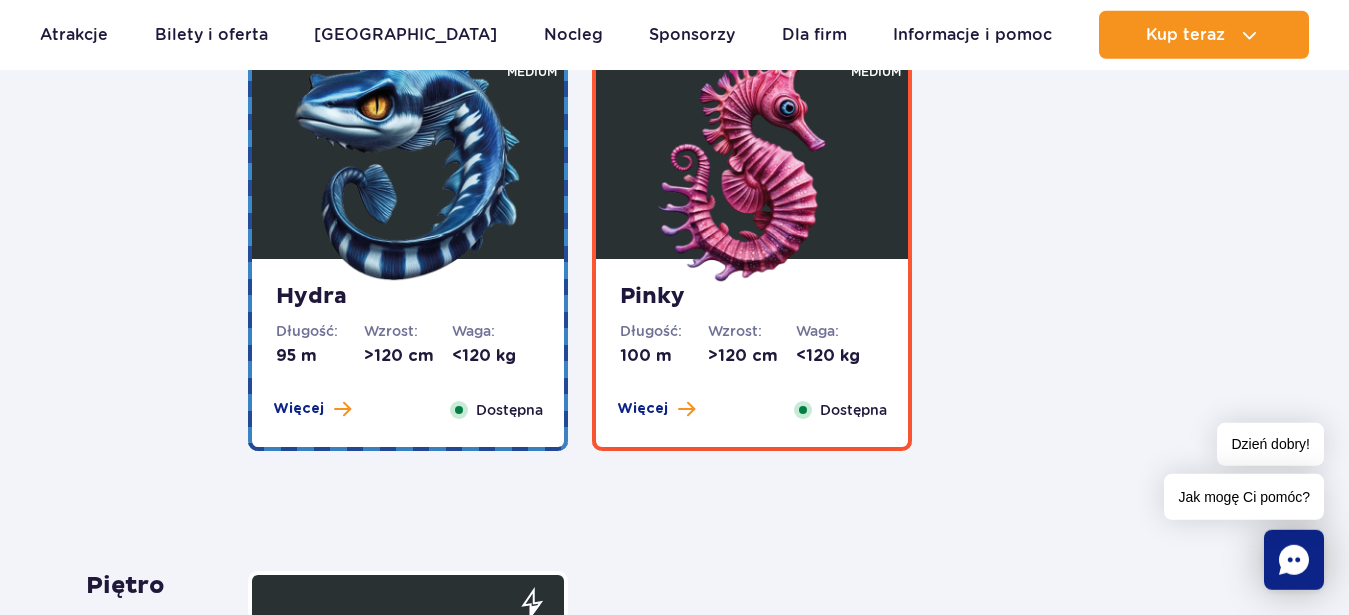 scroll, scrollTop: 3774, scrollLeft: 0, axis: vertical 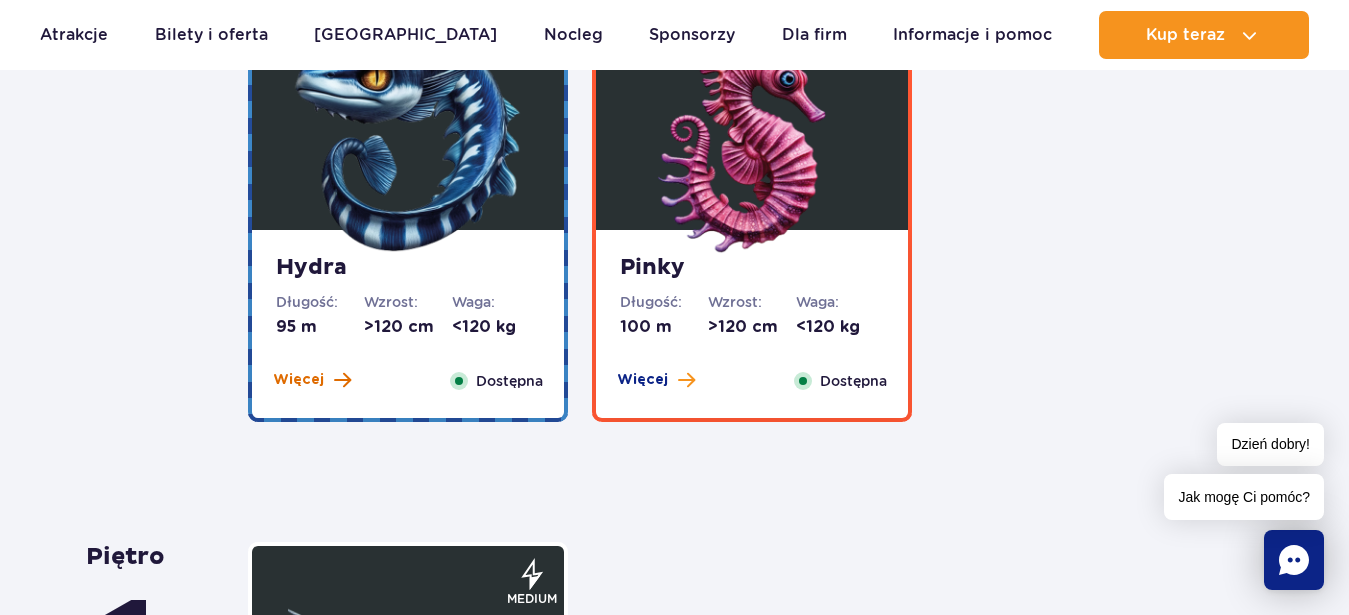 click at bounding box center (342, 380) 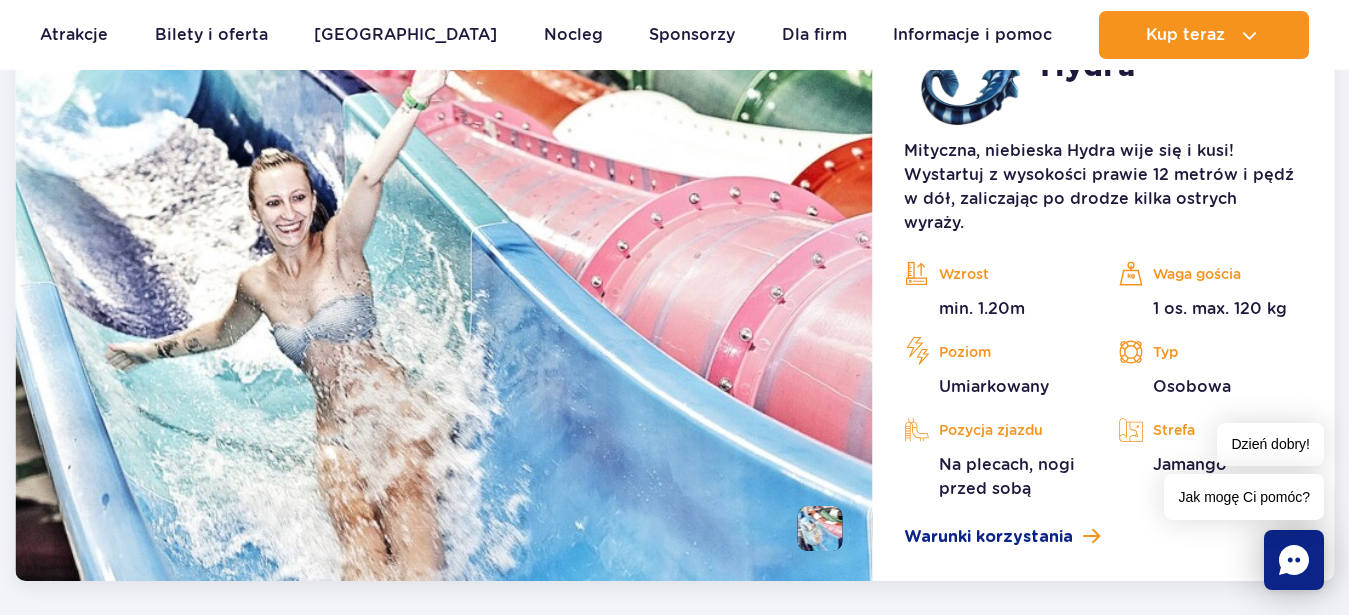 scroll, scrollTop: 4325, scrollLeft: 0, axis: vertical 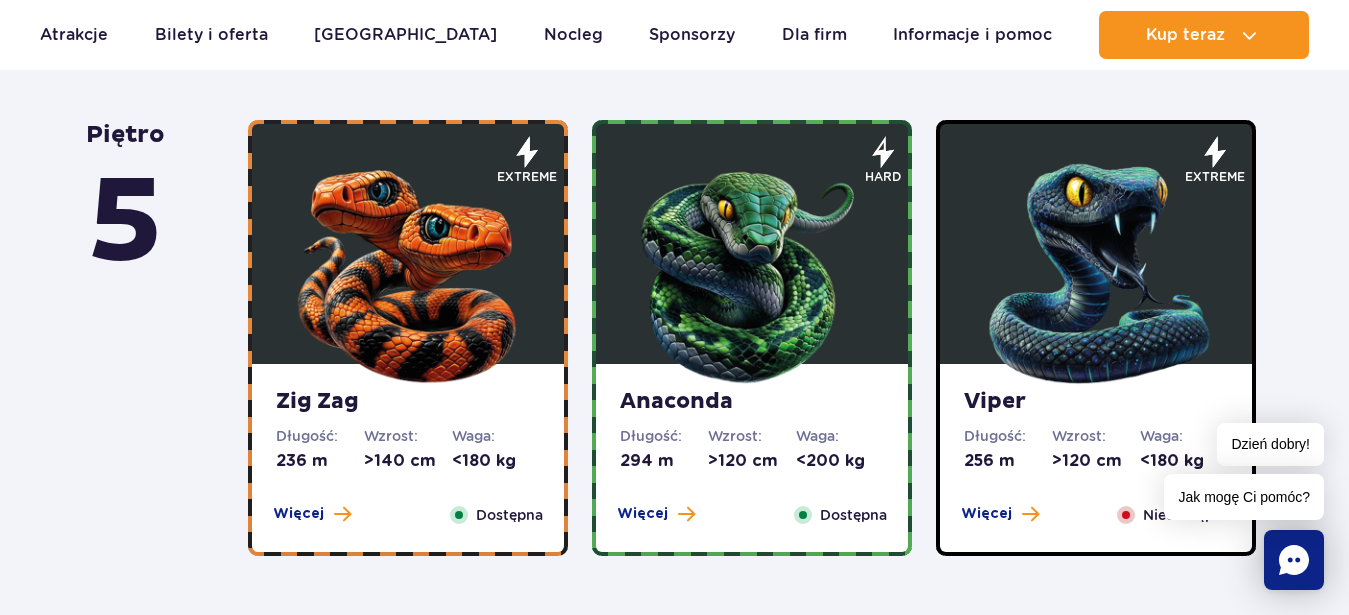 click at bounding box center (752, 269) 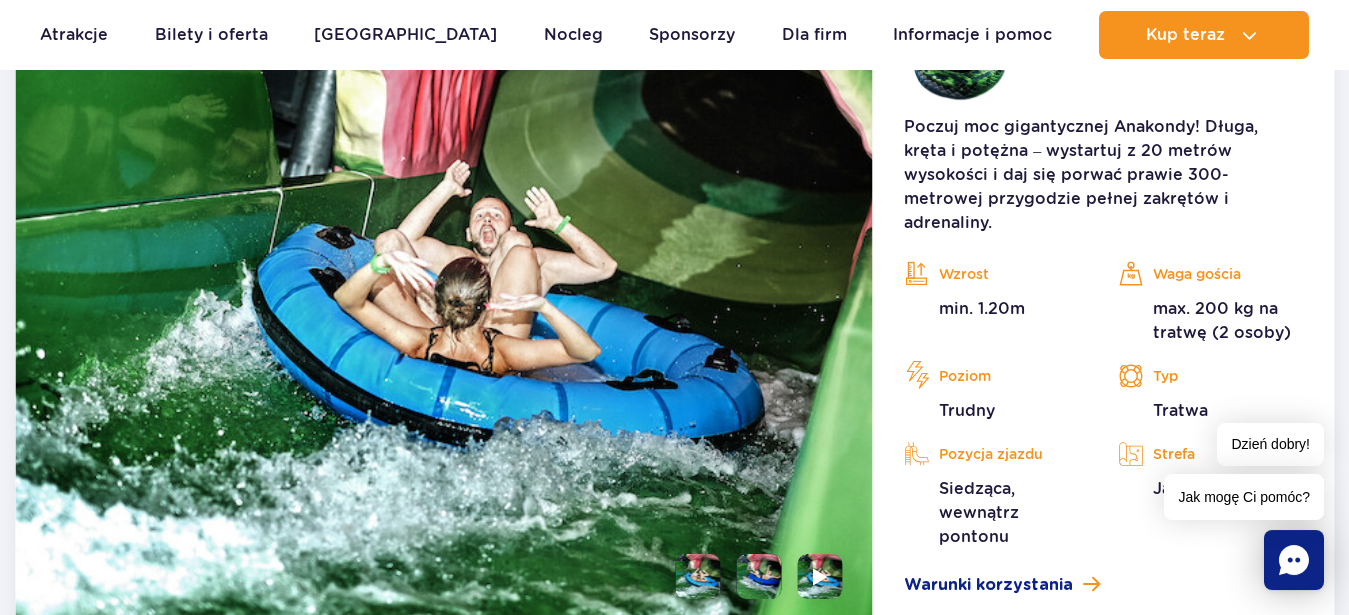 scroll, scrollTop: 1501, scrollLeft: 0, axis: vertical 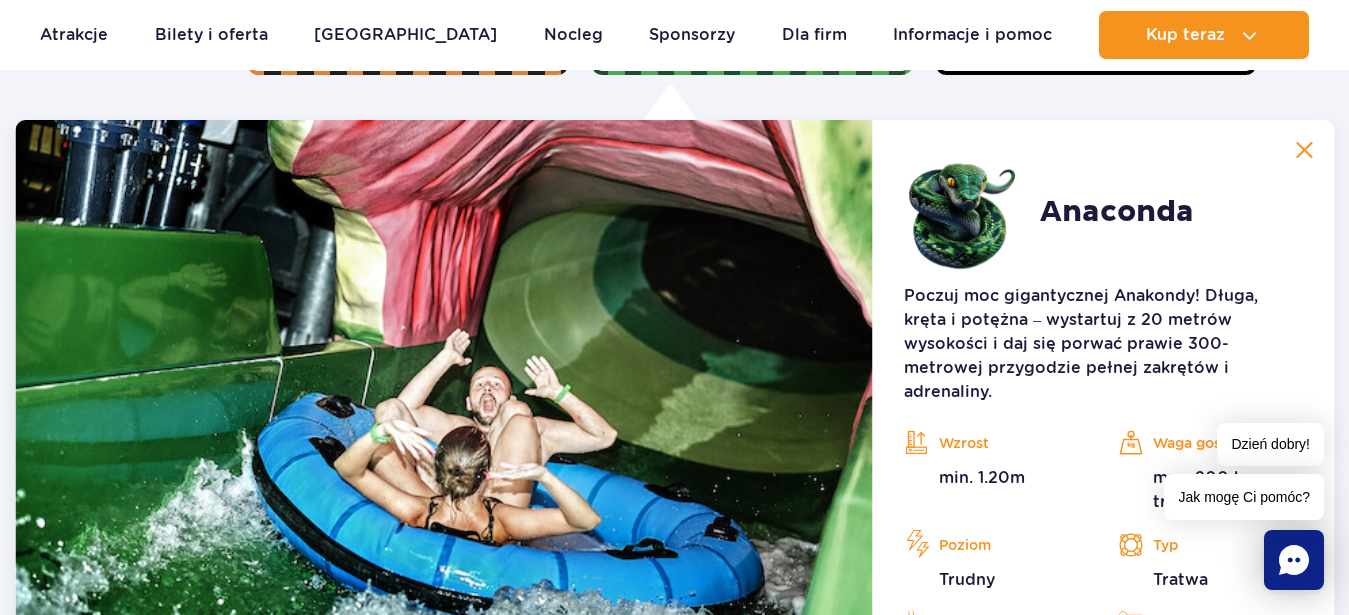 click at bounding box center (1304, 150) 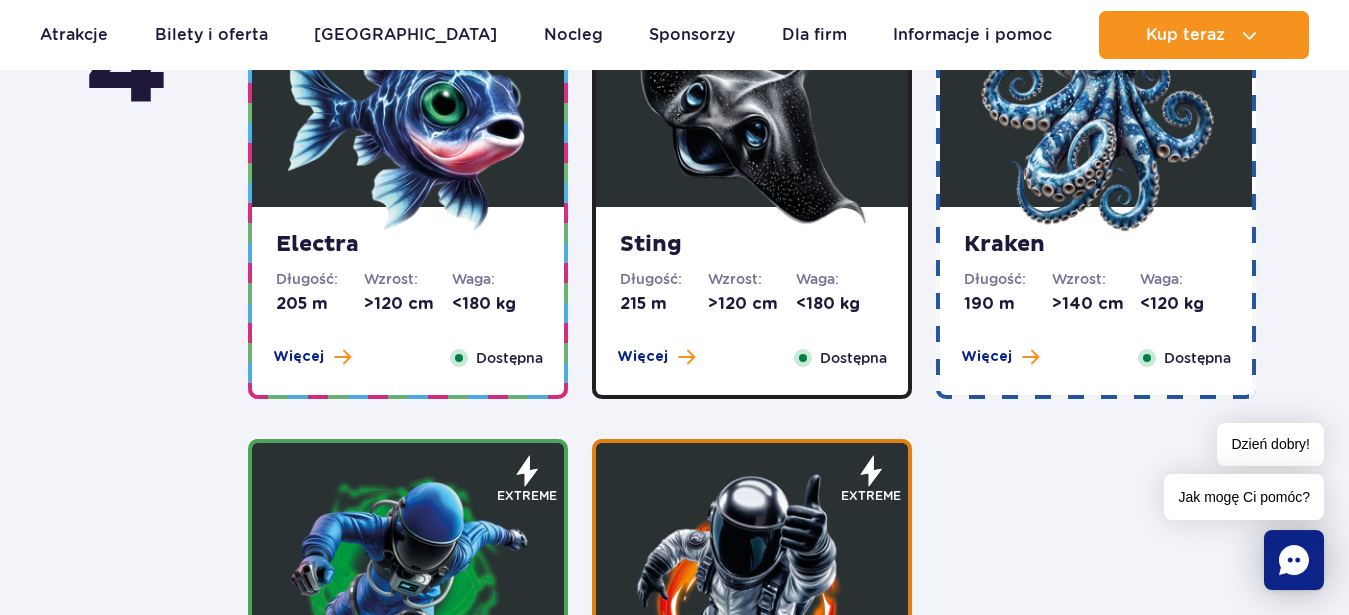 scroll, scrollTop: 1705, scrollLeft: 0, axis: vertical 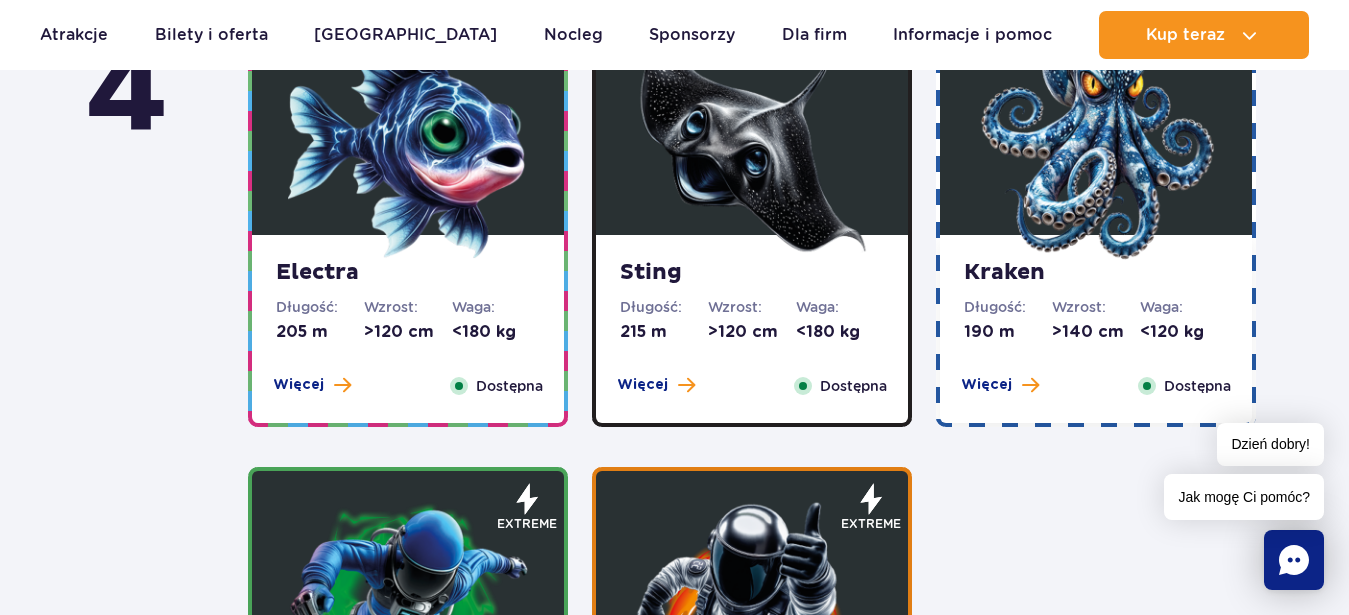 click at bounding box center [1096, 140] 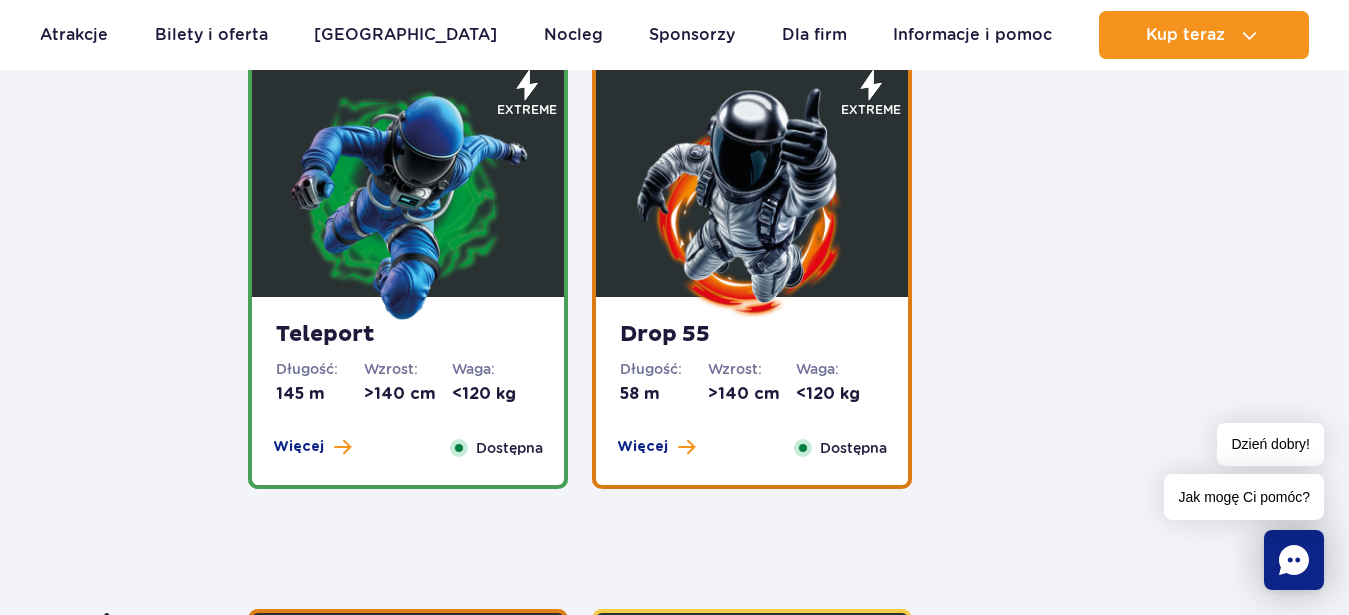 scroll, scrollTop: 2771, scrollLeft: 0, axis: vertical 